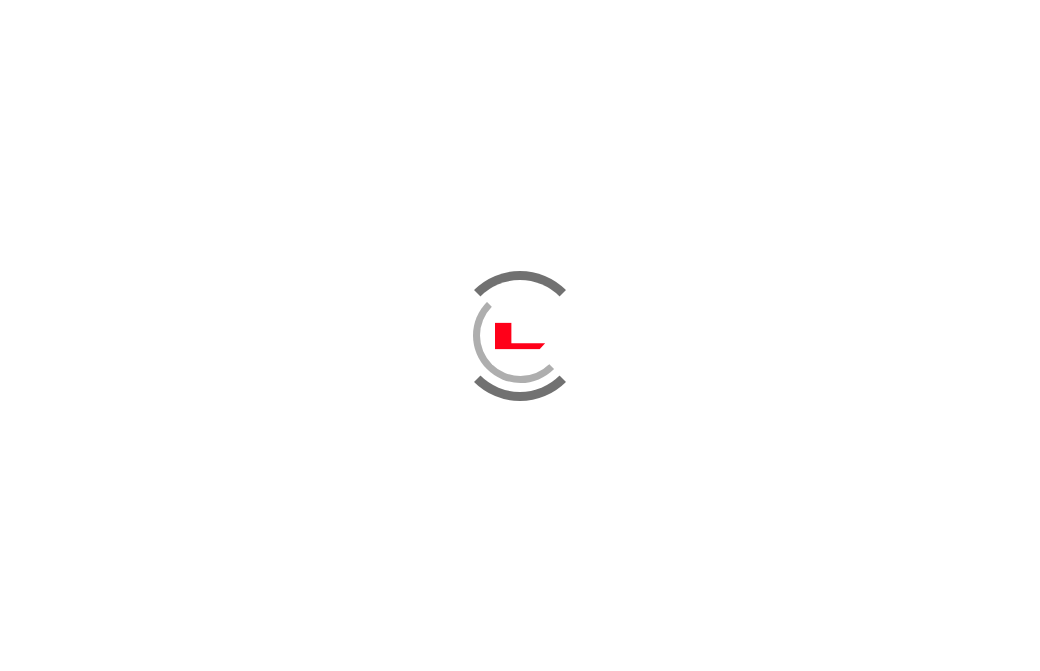 scroll, scrollTop: 0, scrollLeft: 0, axis: both 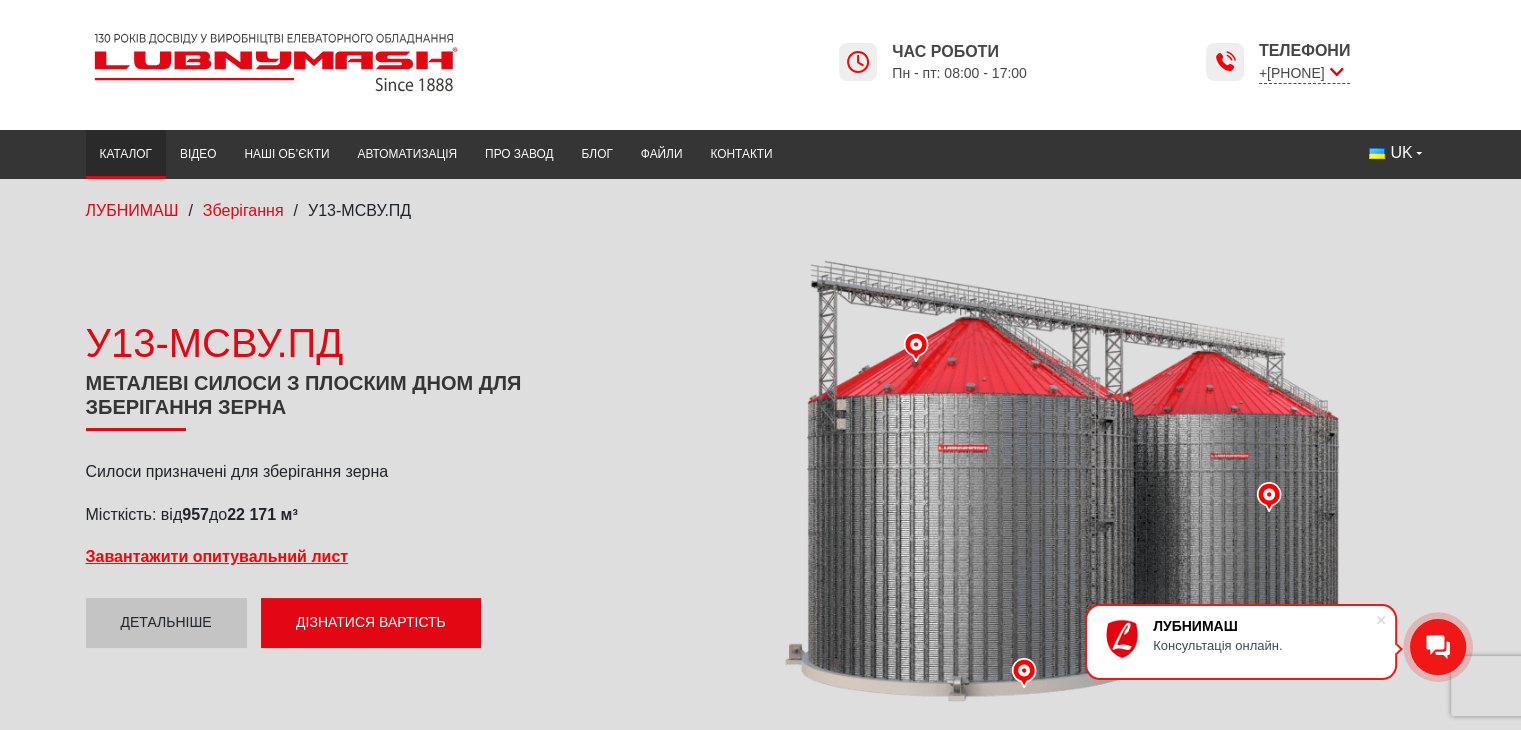 click on "Каталог" at bounding box center [126, 154] 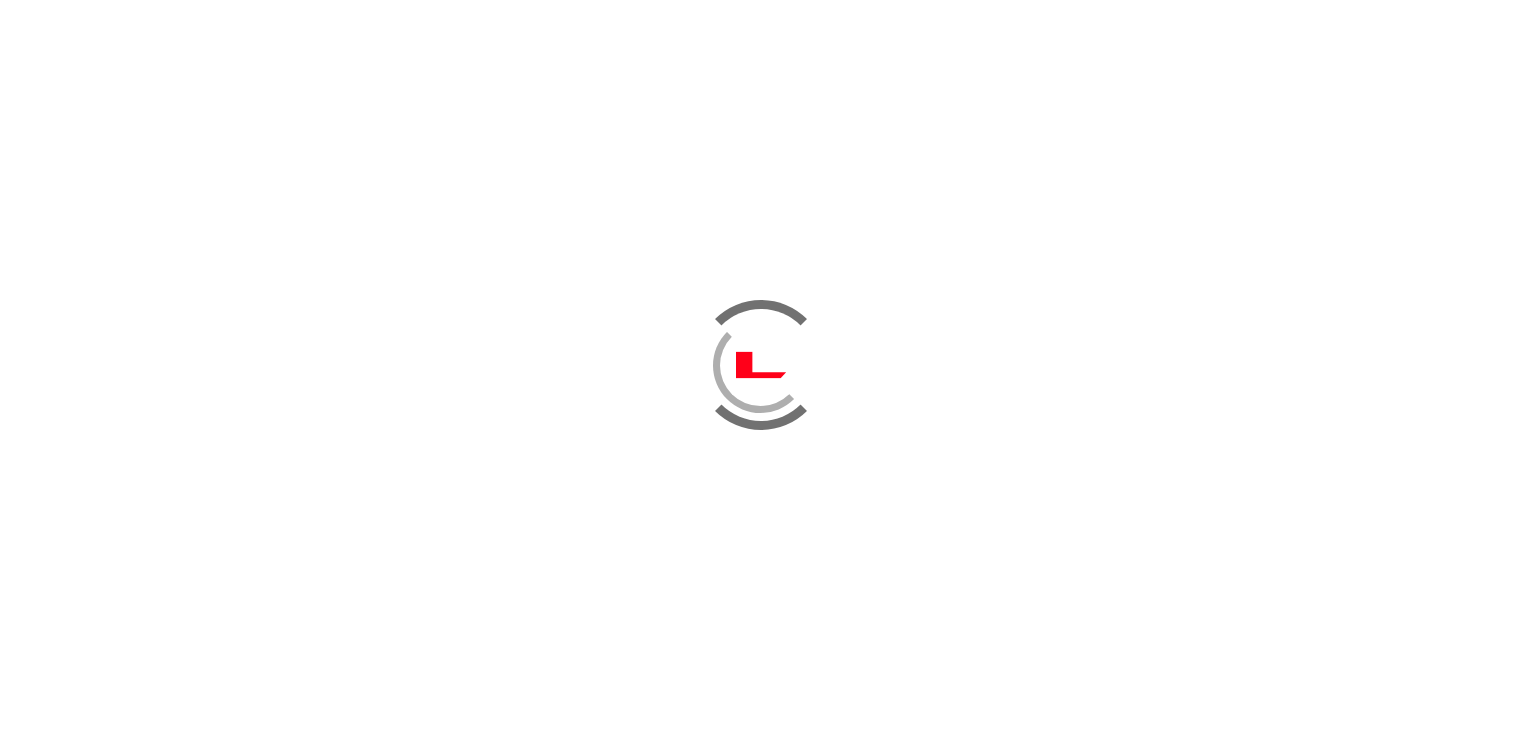 scroll, scrollTop: 0, scrollLeft: 0, axis: both 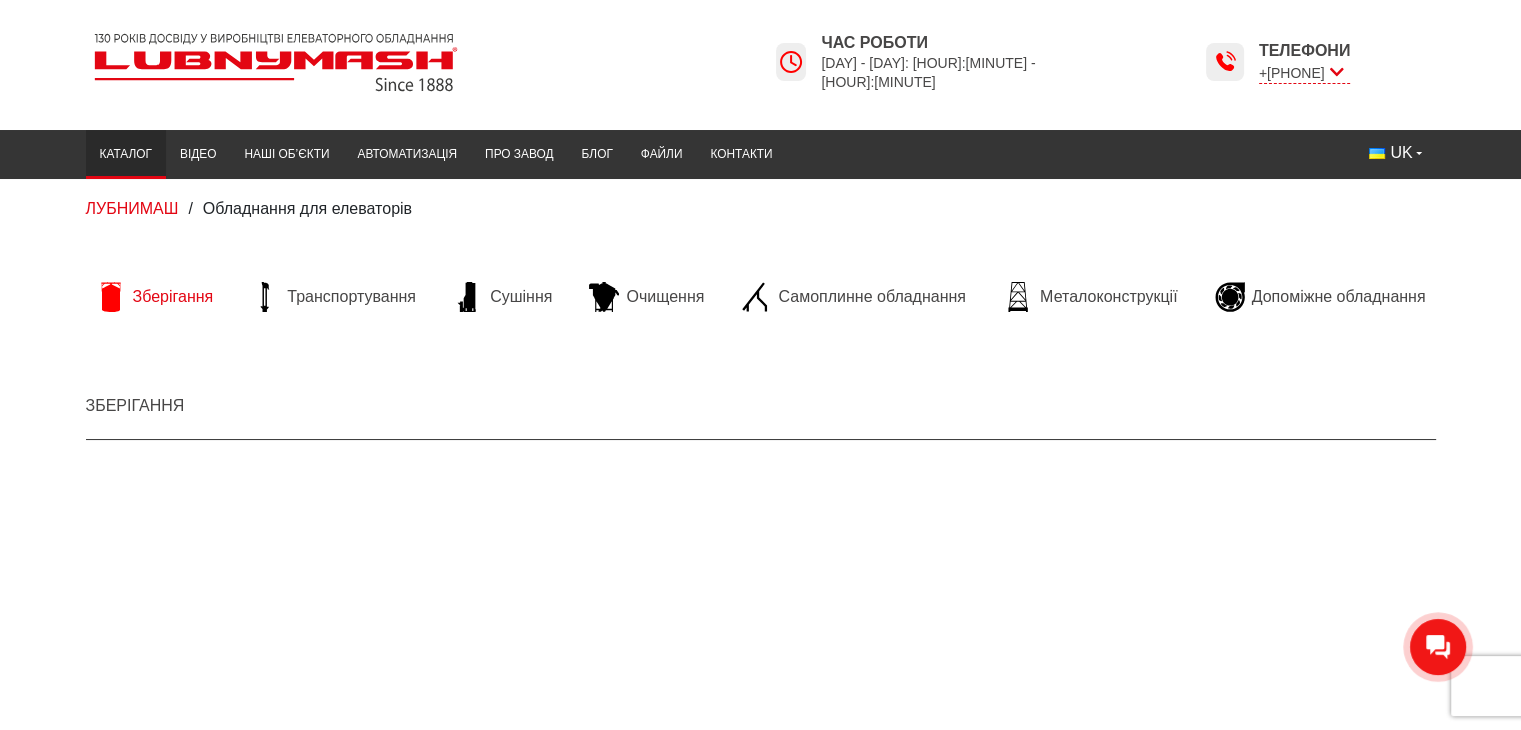 click on "Зберігання" at bounding box center (173, 297) 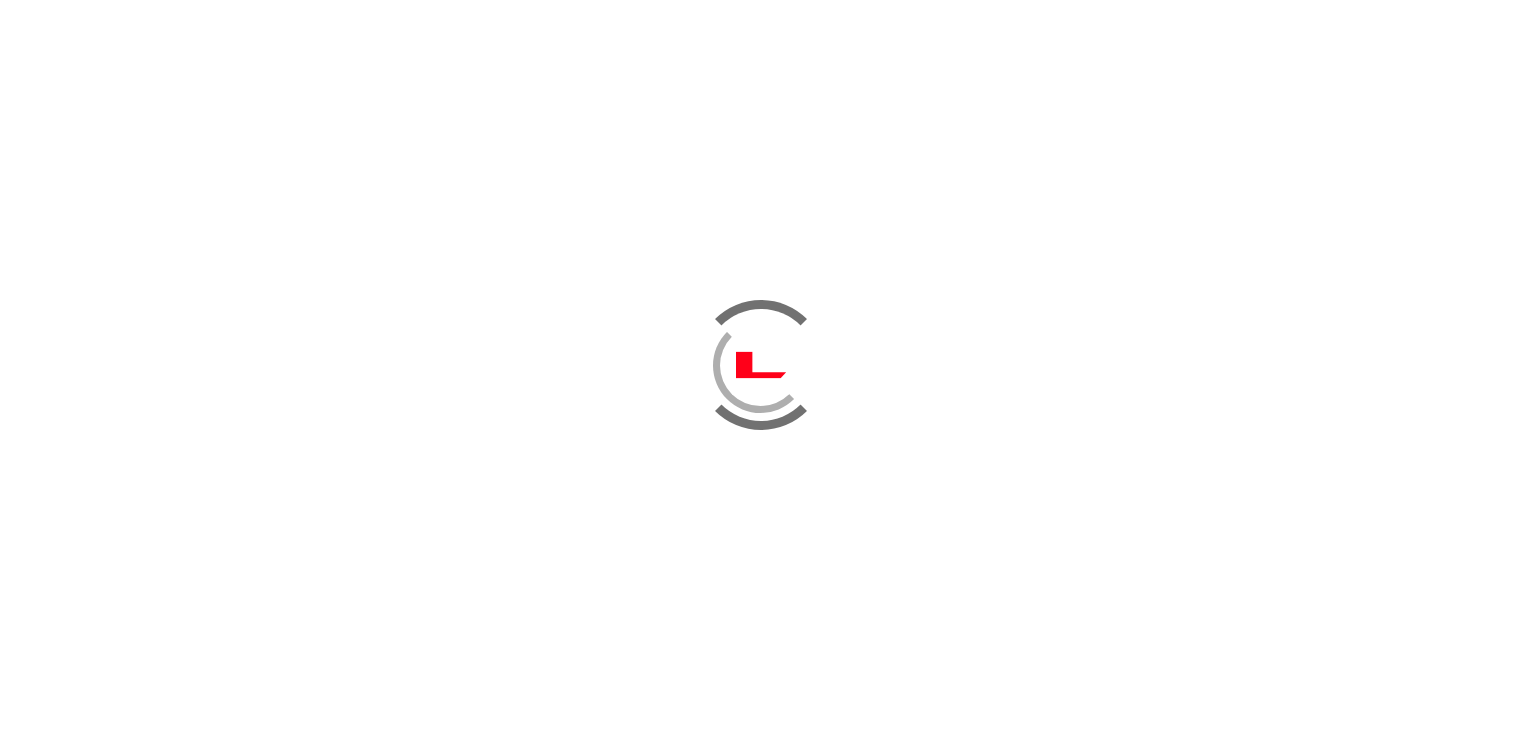 scroll, scrollTop: 0, scrollLeft: 0, axis: both 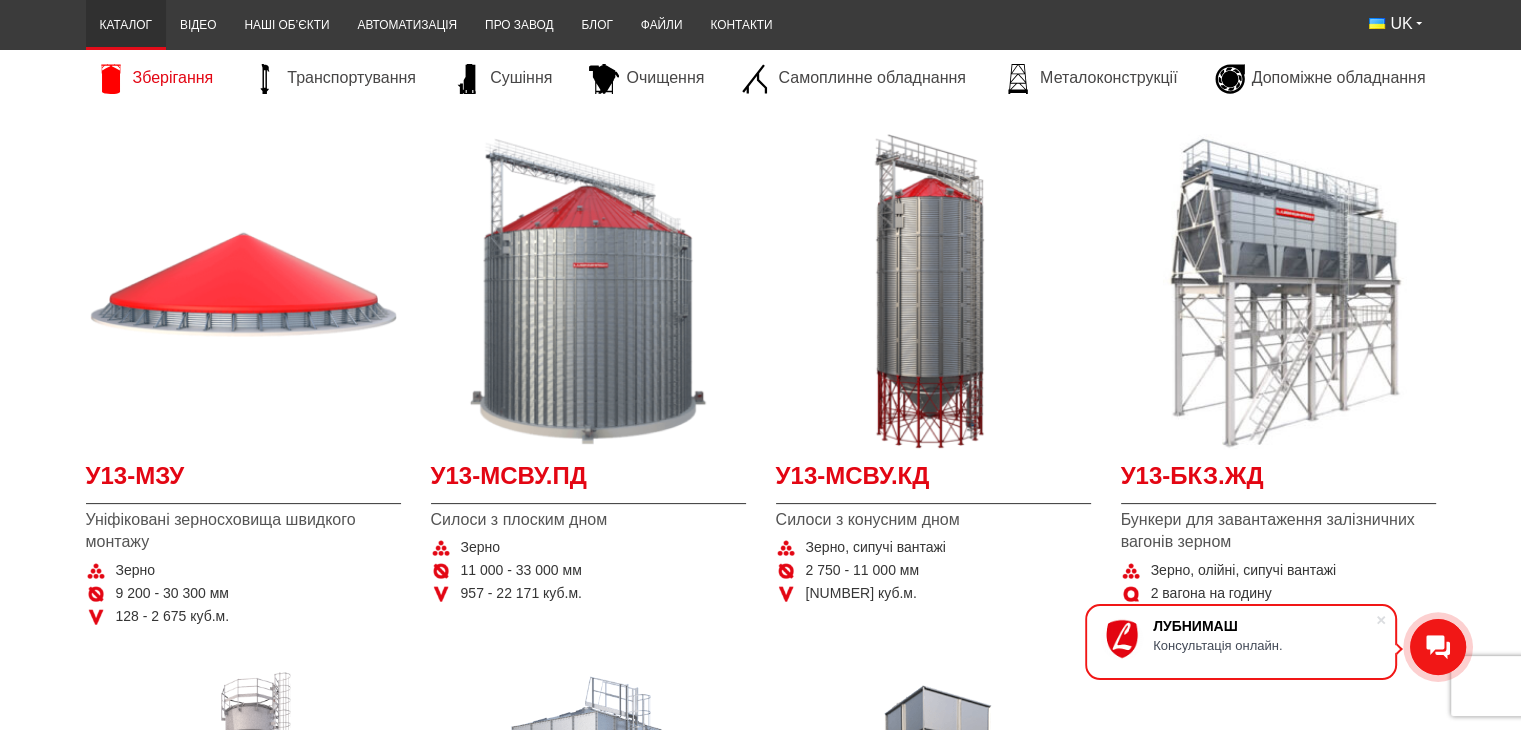 click on "Каталог" at bounding box center [126, 25] 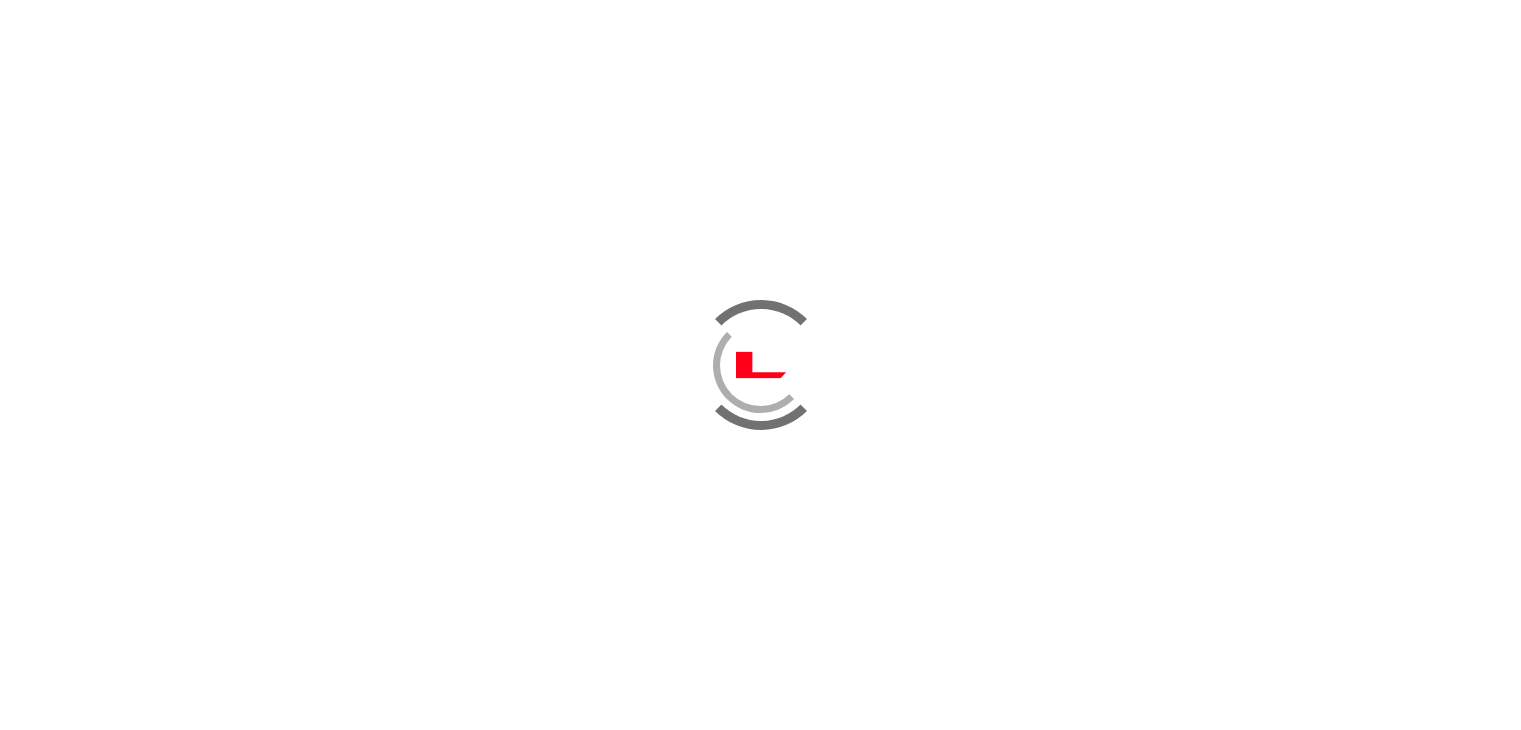 scroll, scrollTop: 0, scrollLeft: 0, axis: both 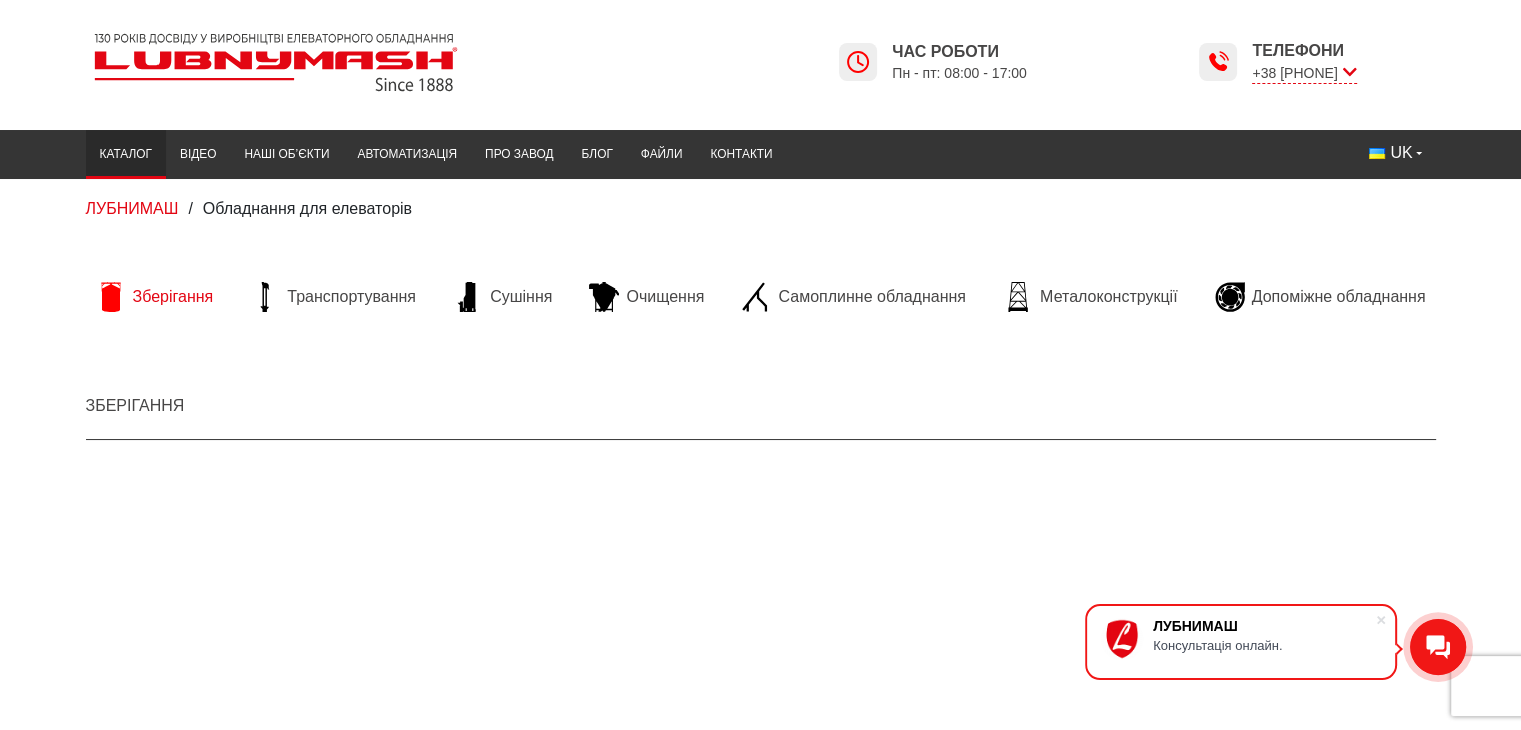 click on "Зберігання" at bounding box center (173, 297) 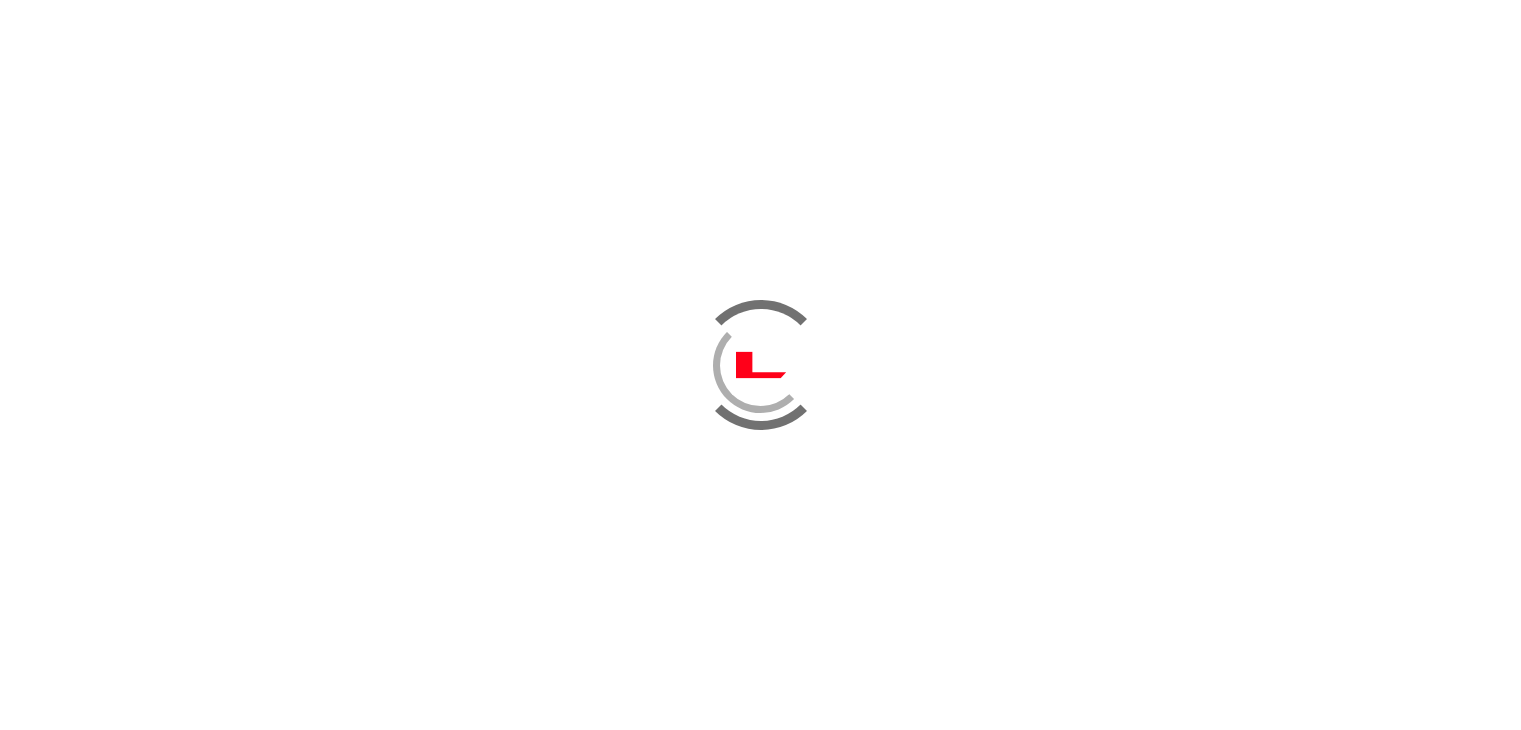 scroll, scrollTop: 0, scrollLeft: 0, axis: both 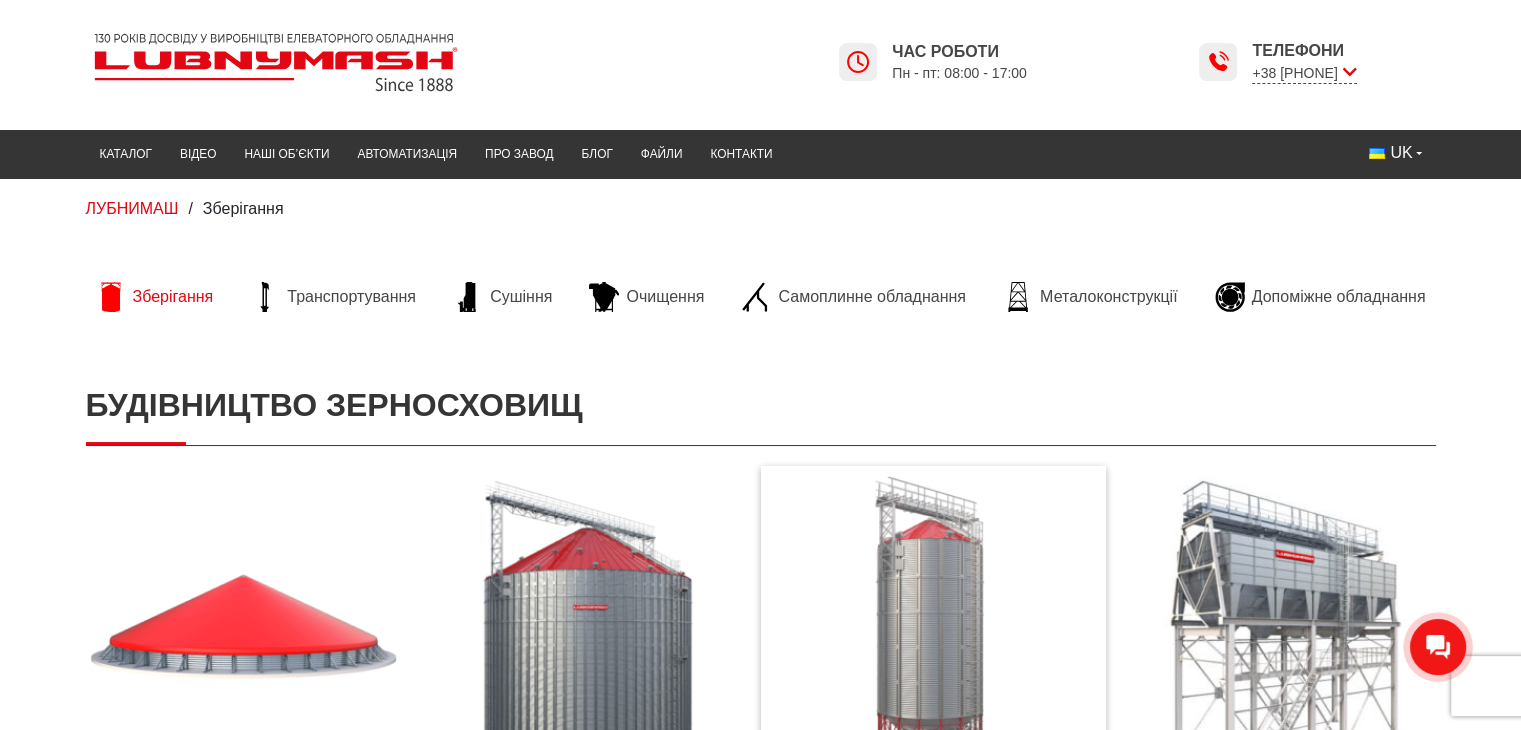 click at bounding box center [933, 633] 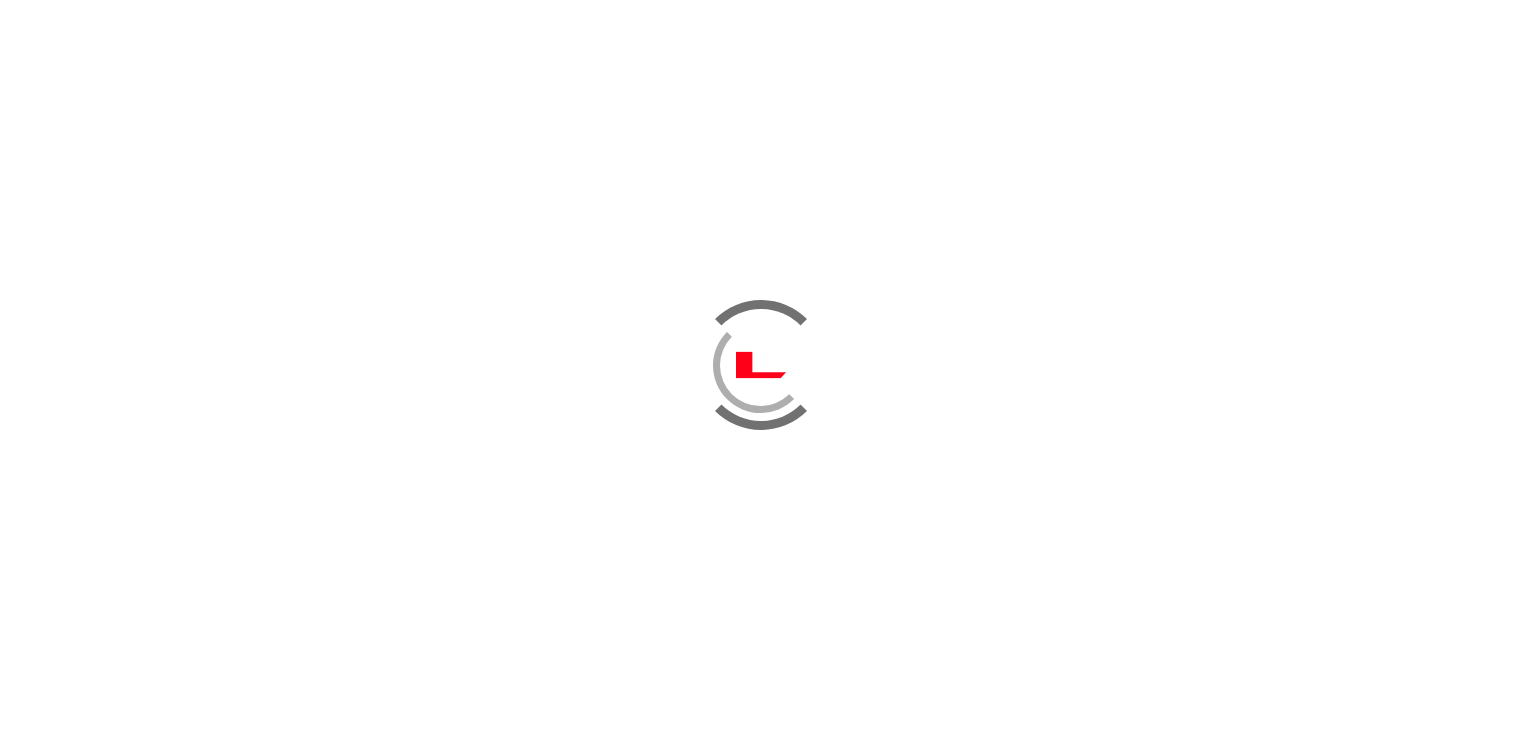 scroll, scrollTop: 0, scrollLeft: 0, axis: both 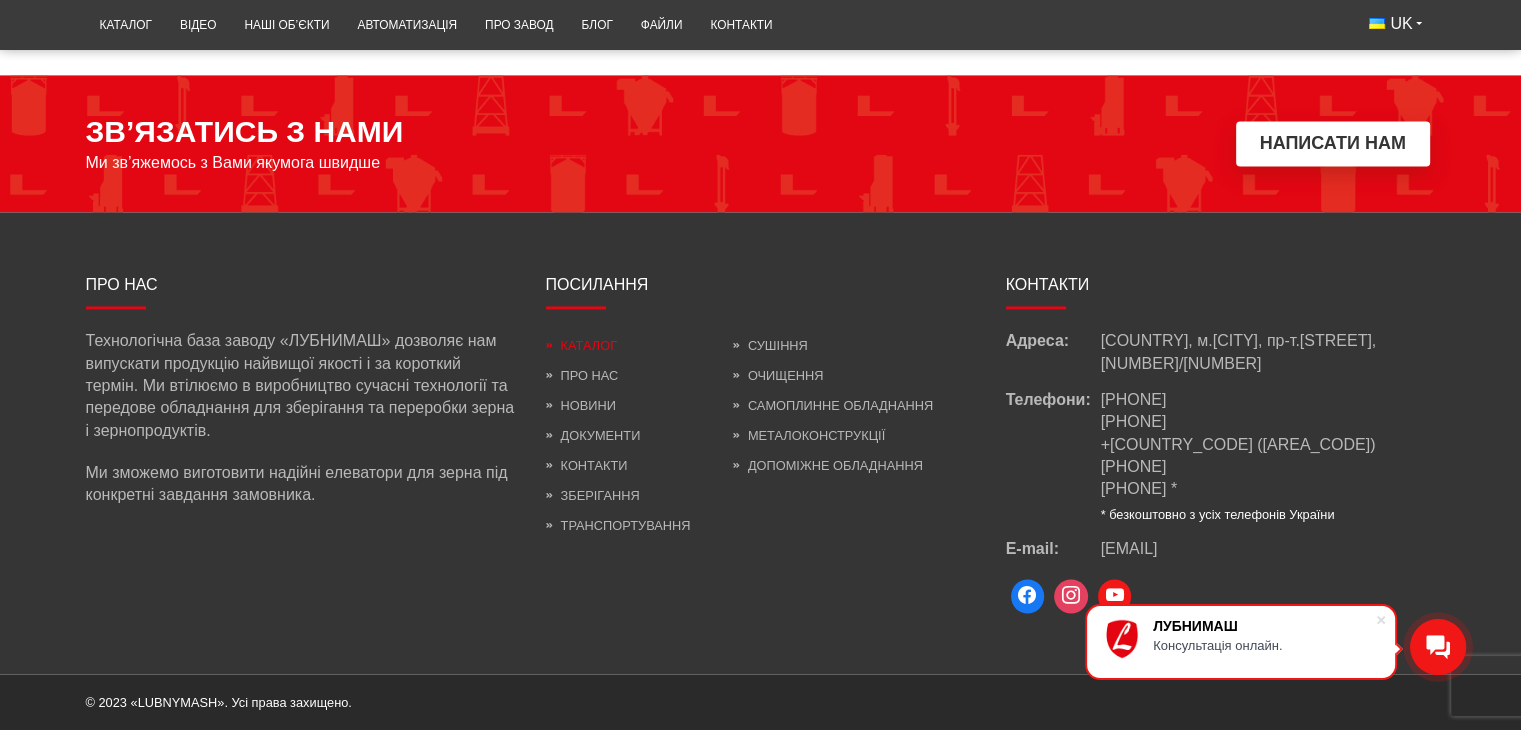 click on "Каталог" at bounding box center [581, 345] 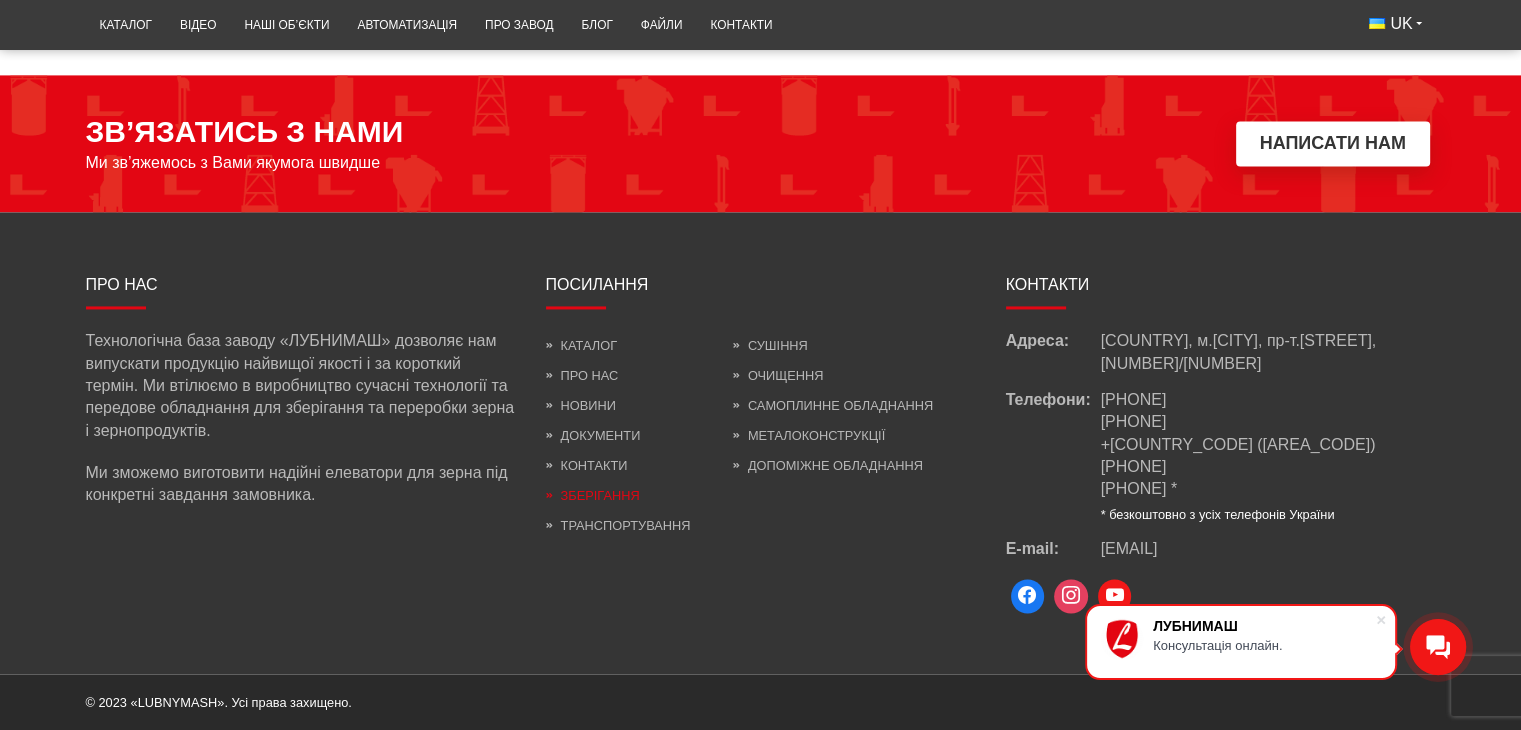 click on "Зберігання" at bounding box center [593, 495] 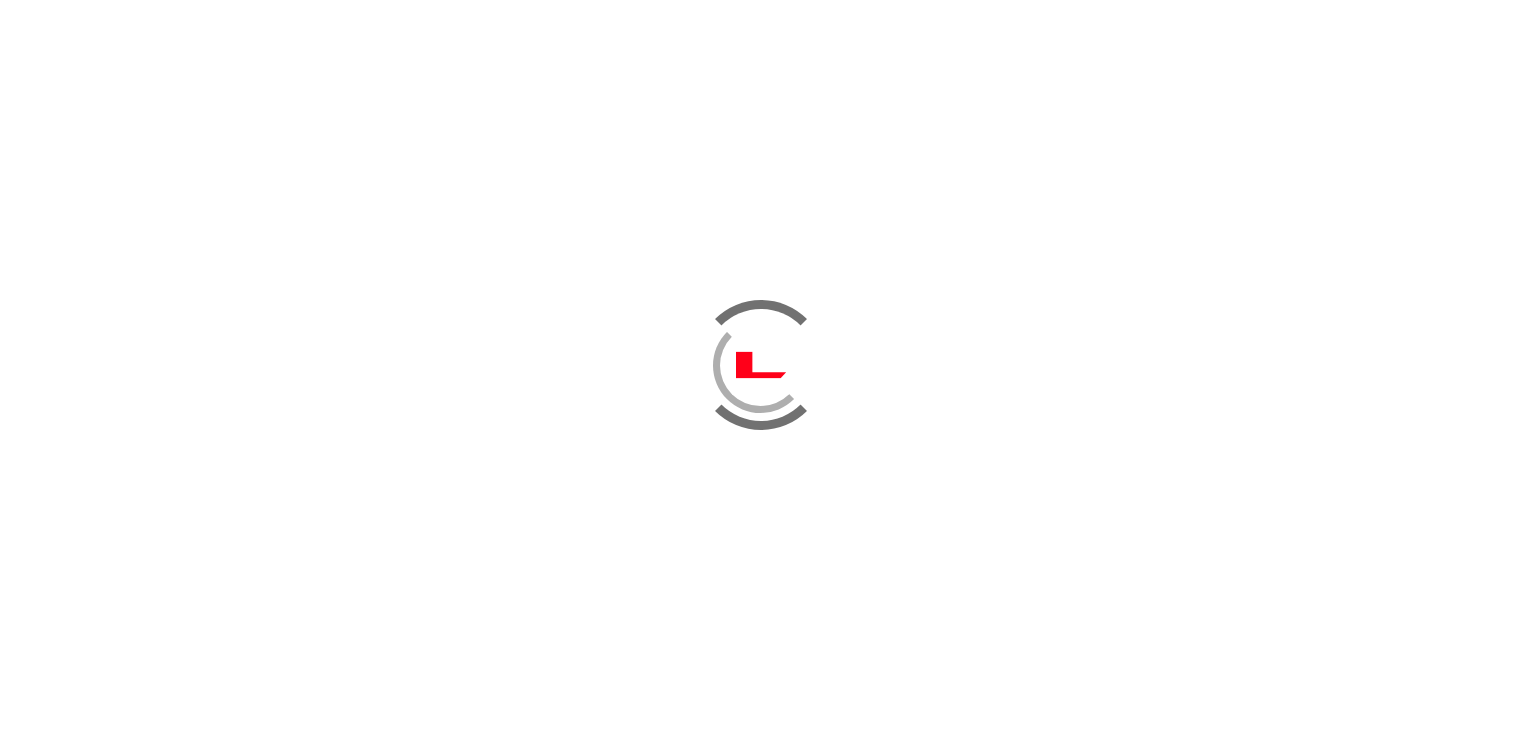 scroll, scrollTop: 0, scrollLeft: 0, axis: both 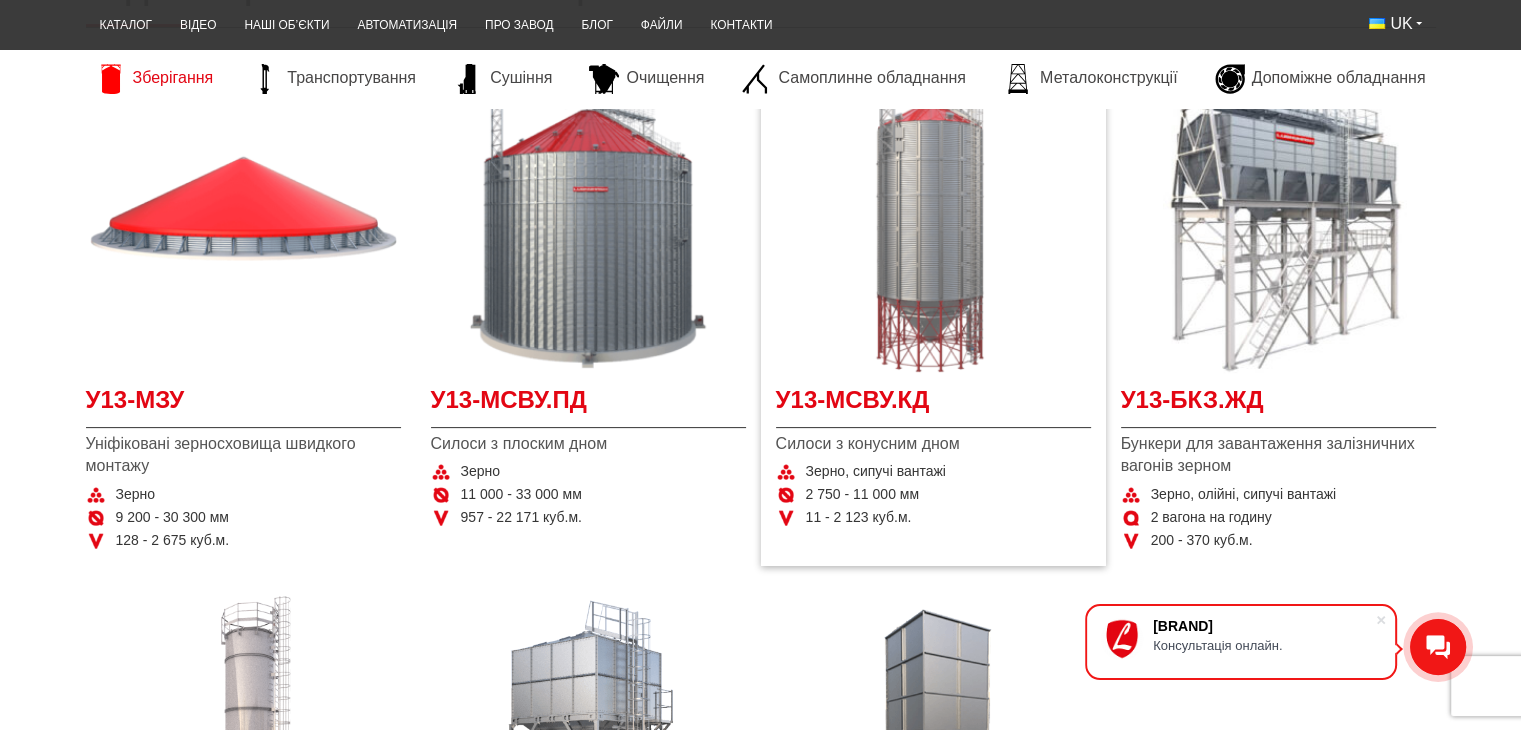 click at bounding box center (933, 215) 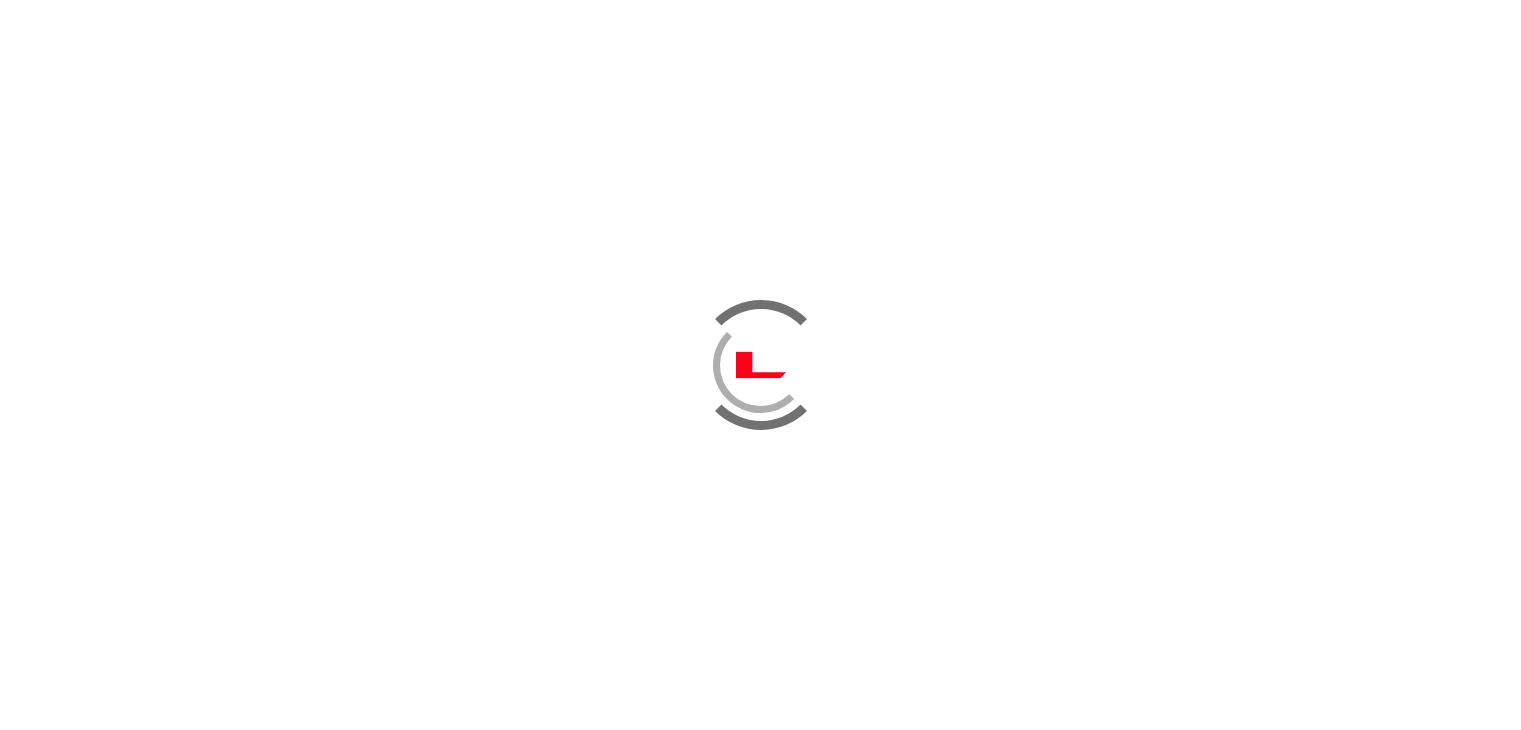 scroll, scrollTop: 0, scrollLeft: 0, axis: both 